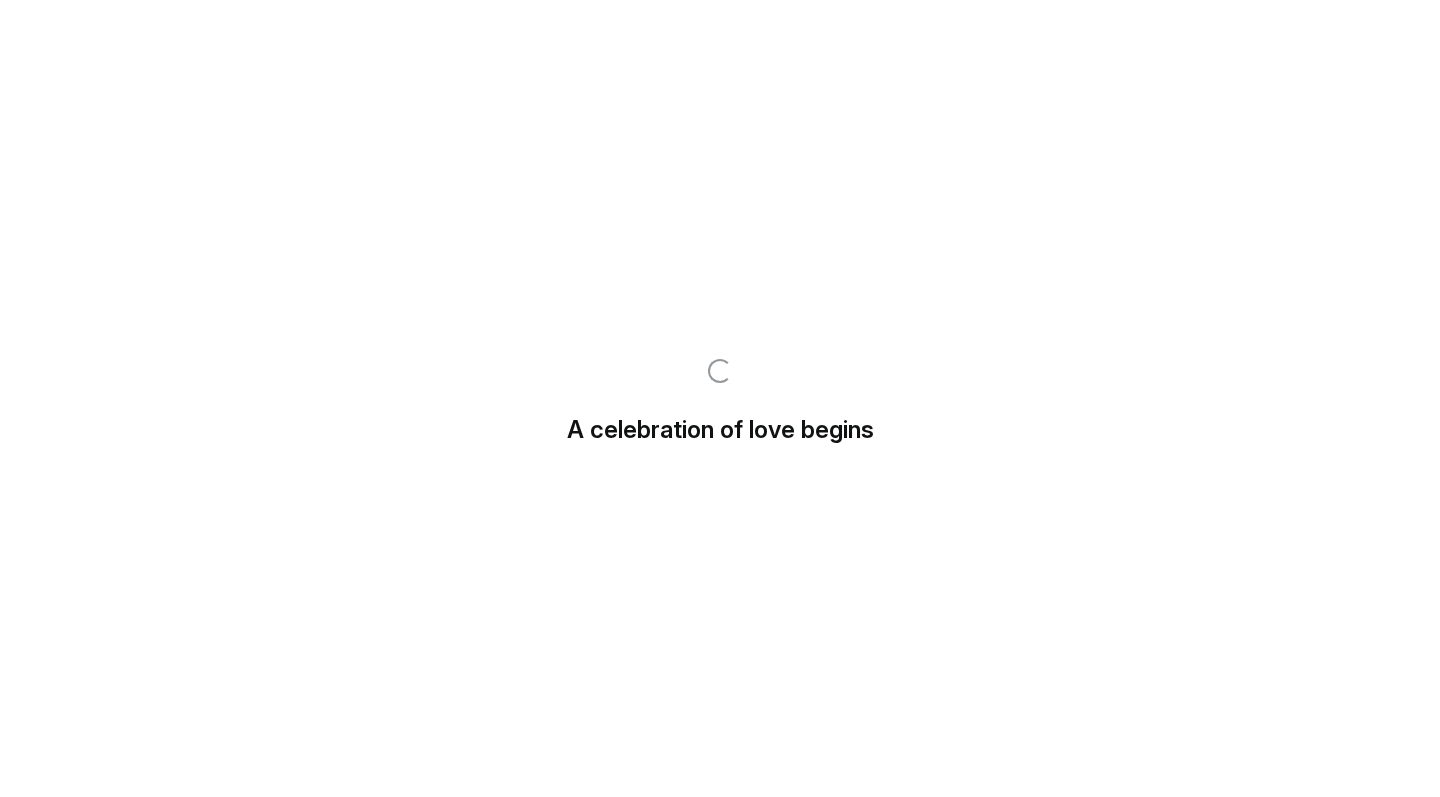scroll, scrollTop: 0, scrollLeft: 0, axis: both 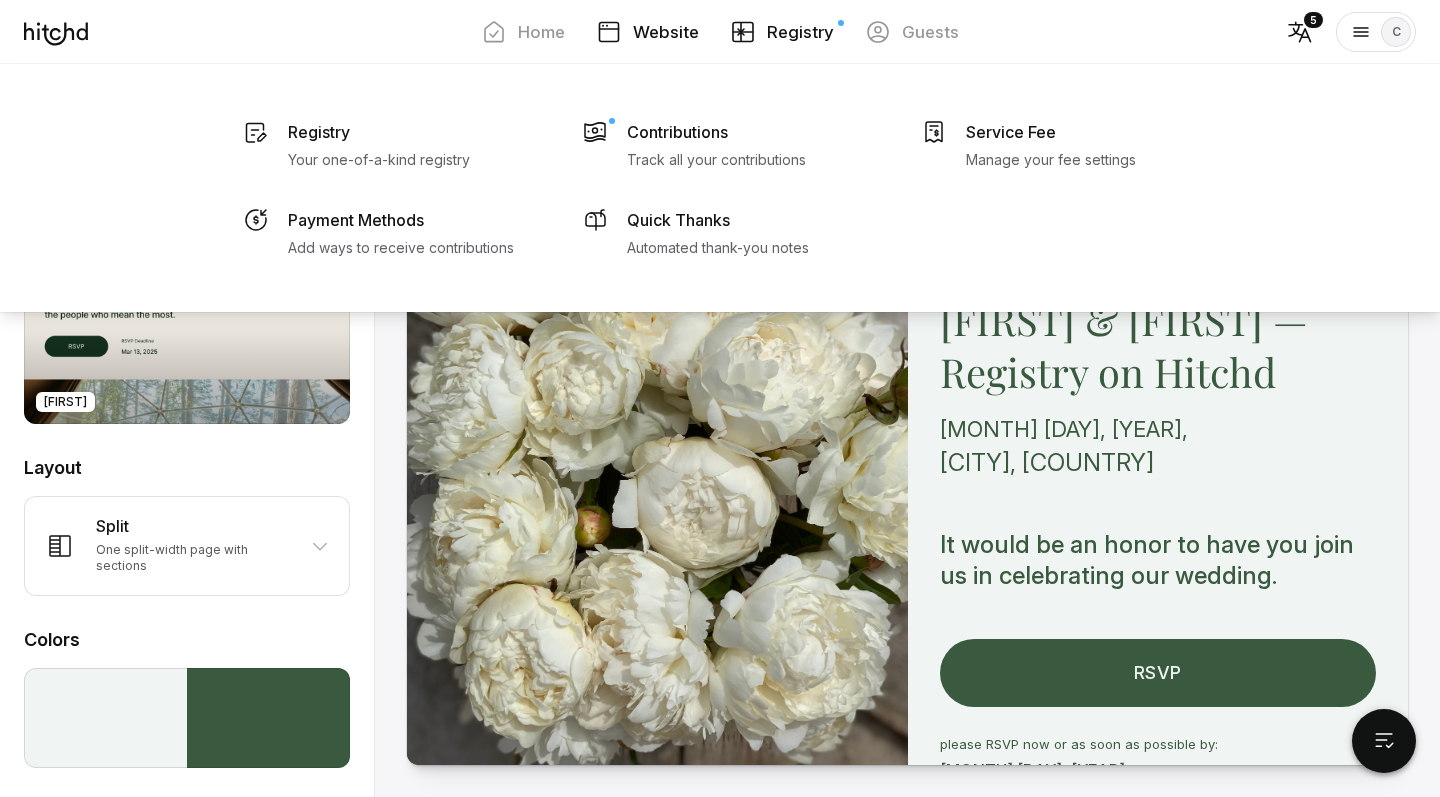 click on "Registry" at bounding box center (800, 32) 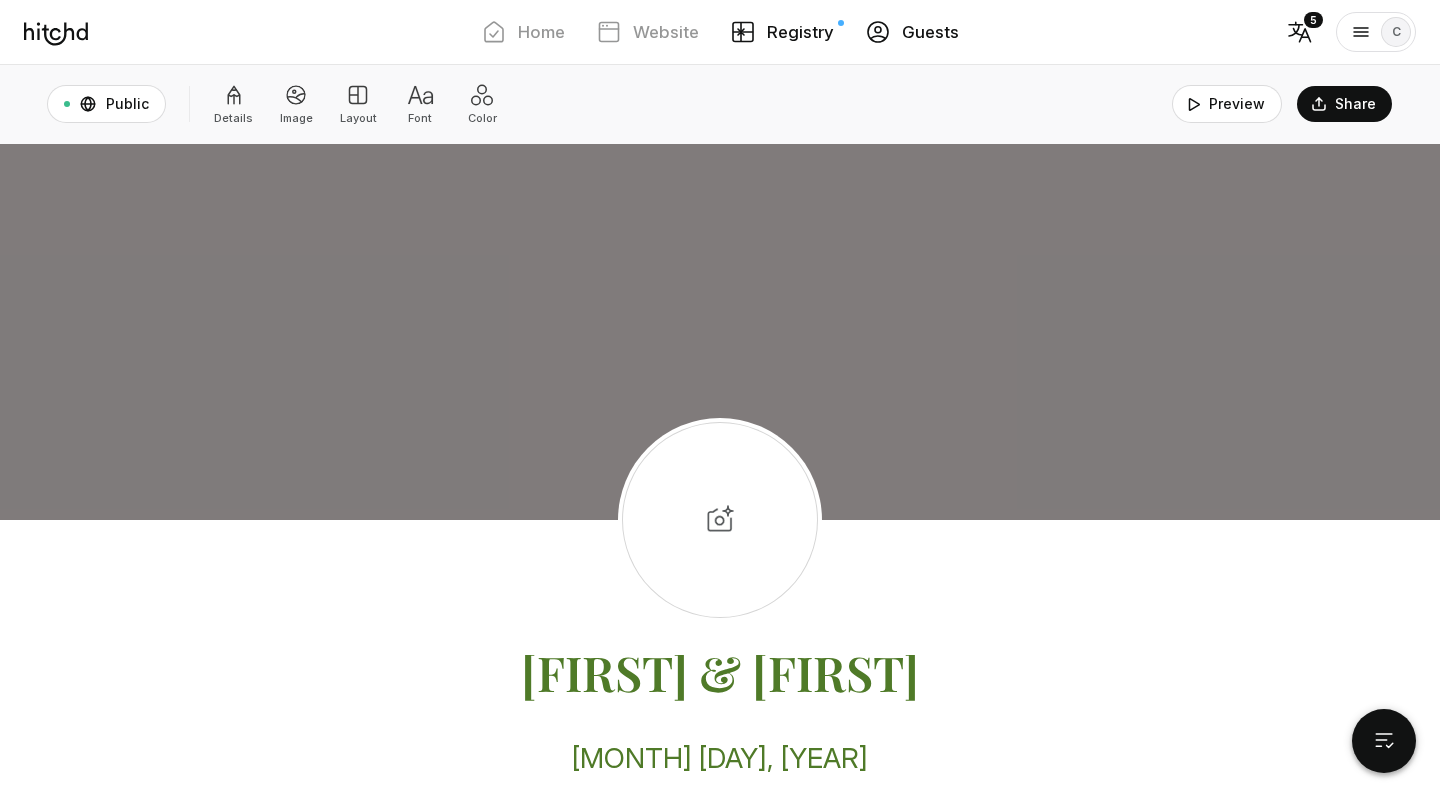 scroll, scrollTop: 0, scrollLeft: 0, axis: both 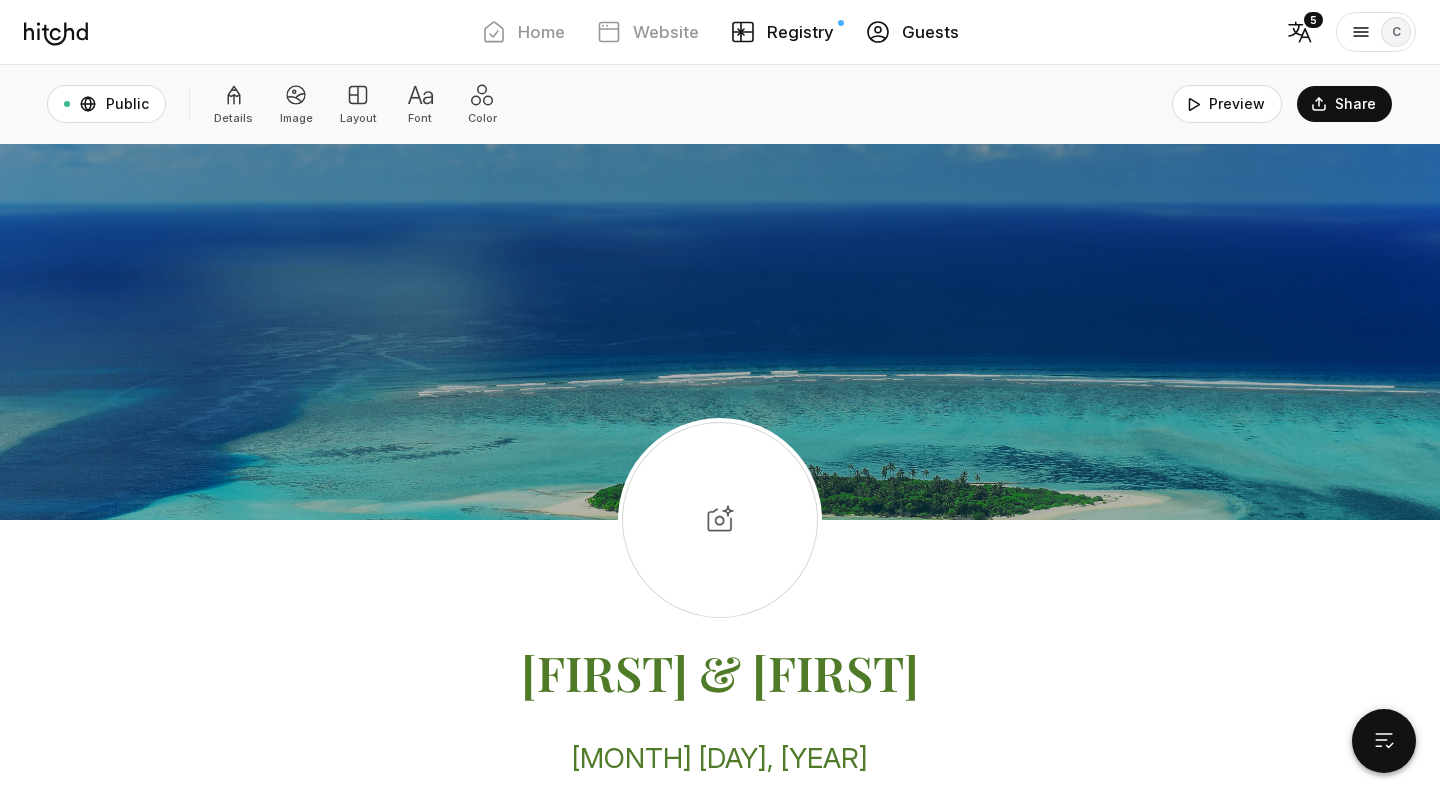 click on "Guests" at bounding box center [930, 32] 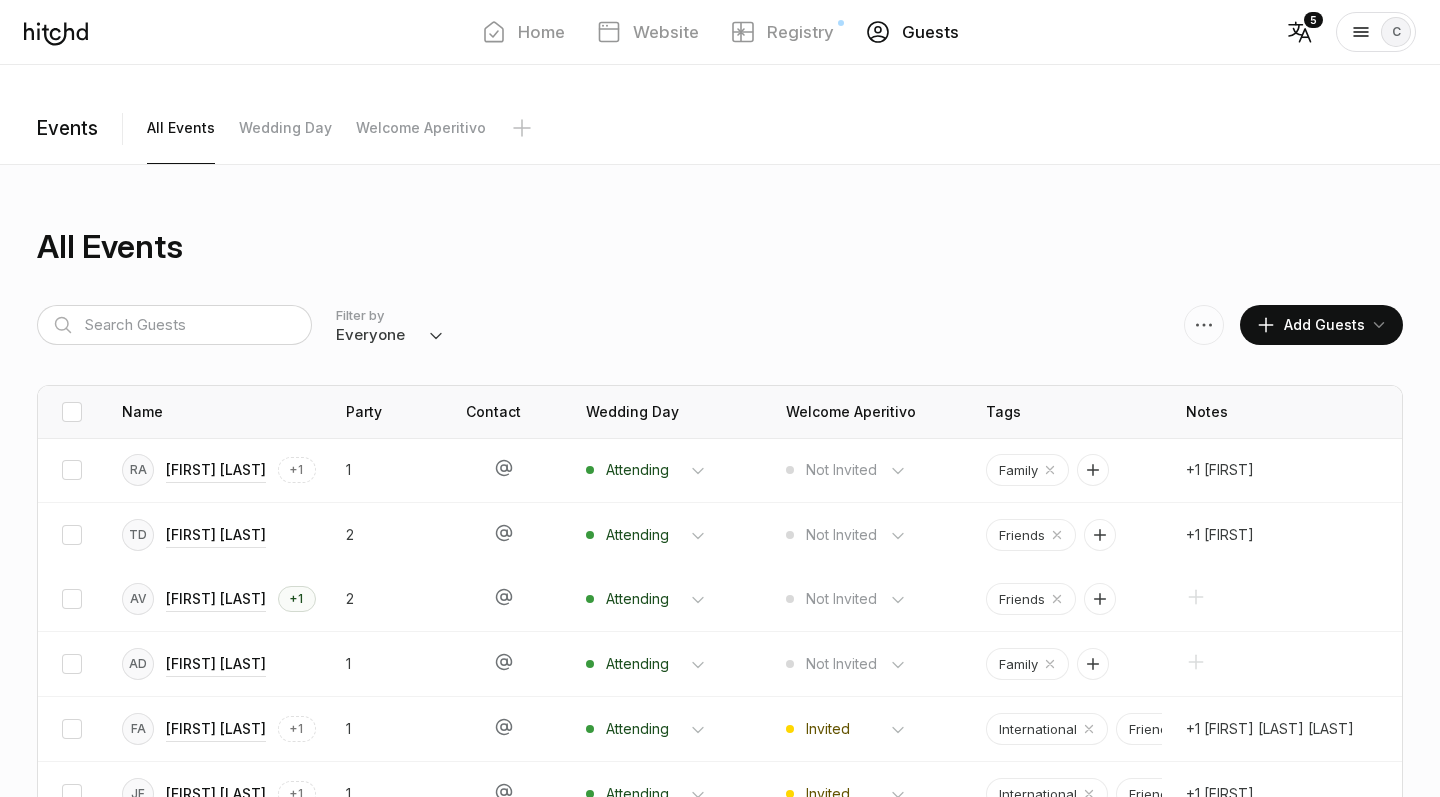scroll, scrollTop: 1065, scrollLeft: 0, axis: vertical 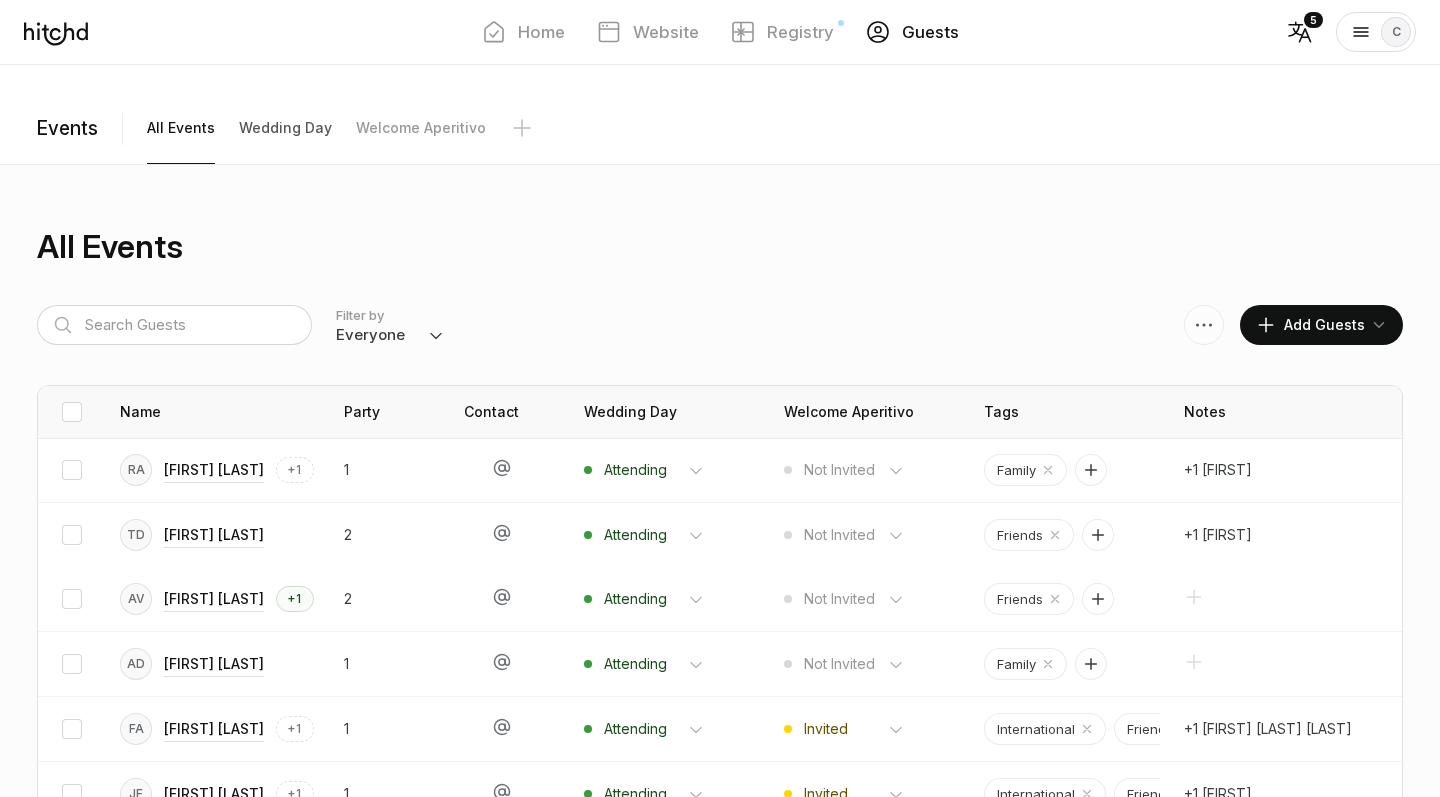 click on "Wedding Day" at bounding box center [181, 128] 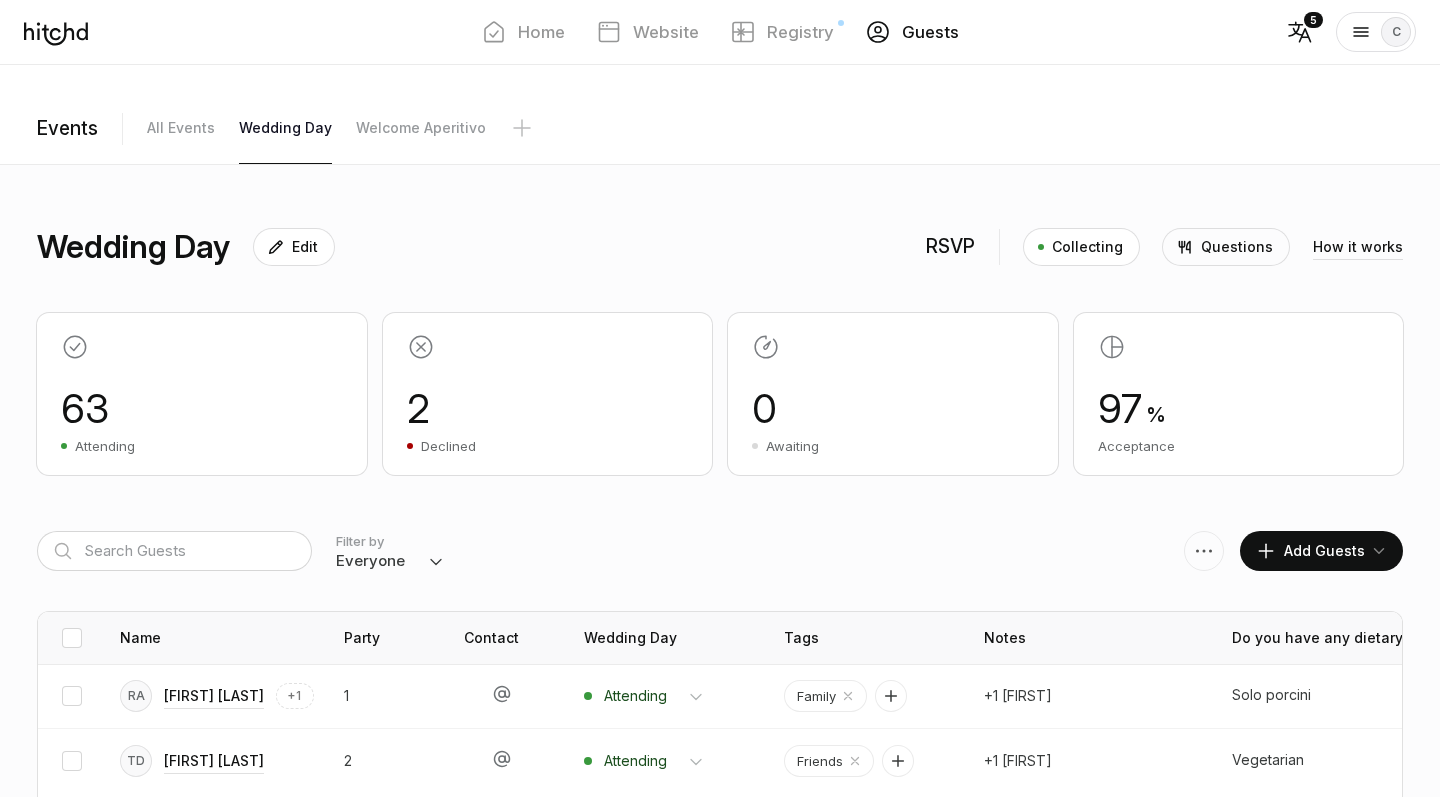 click on "Wedding Day" at bounding box center (285, 128) 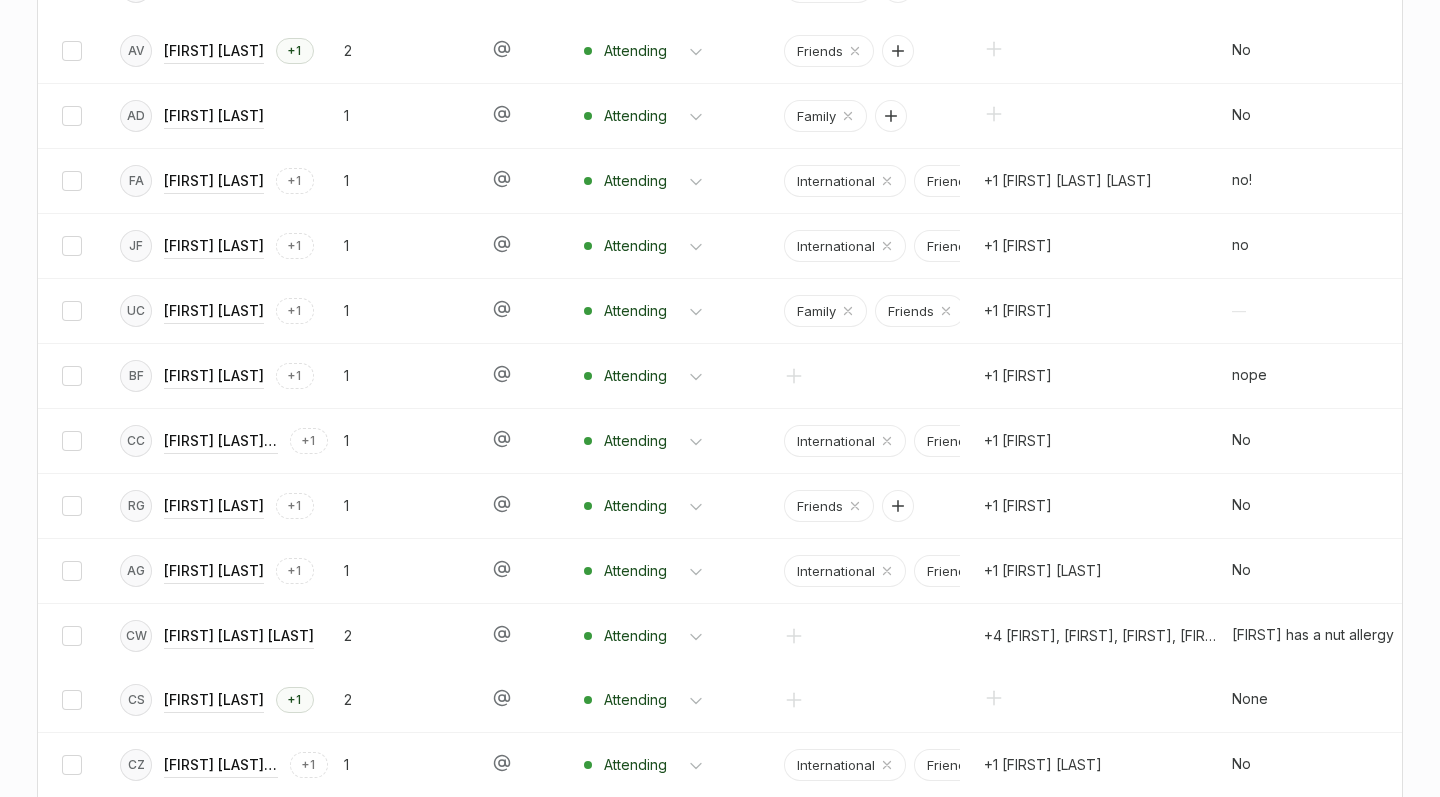 scroll, scrollTop: 929, scrollLeft: 0, axis: vertical 